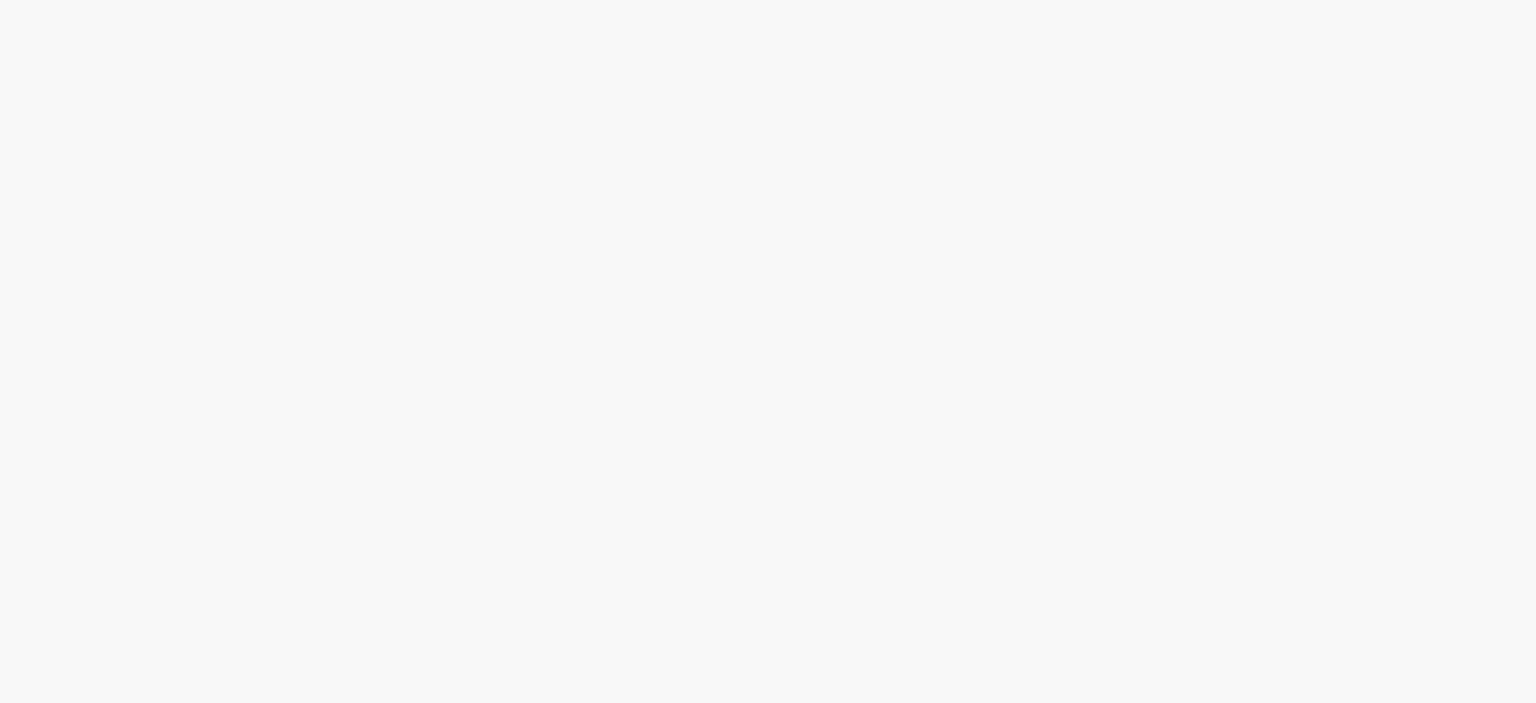 scroll, scrollTop: 0, scrollLeft: 0, axis: both 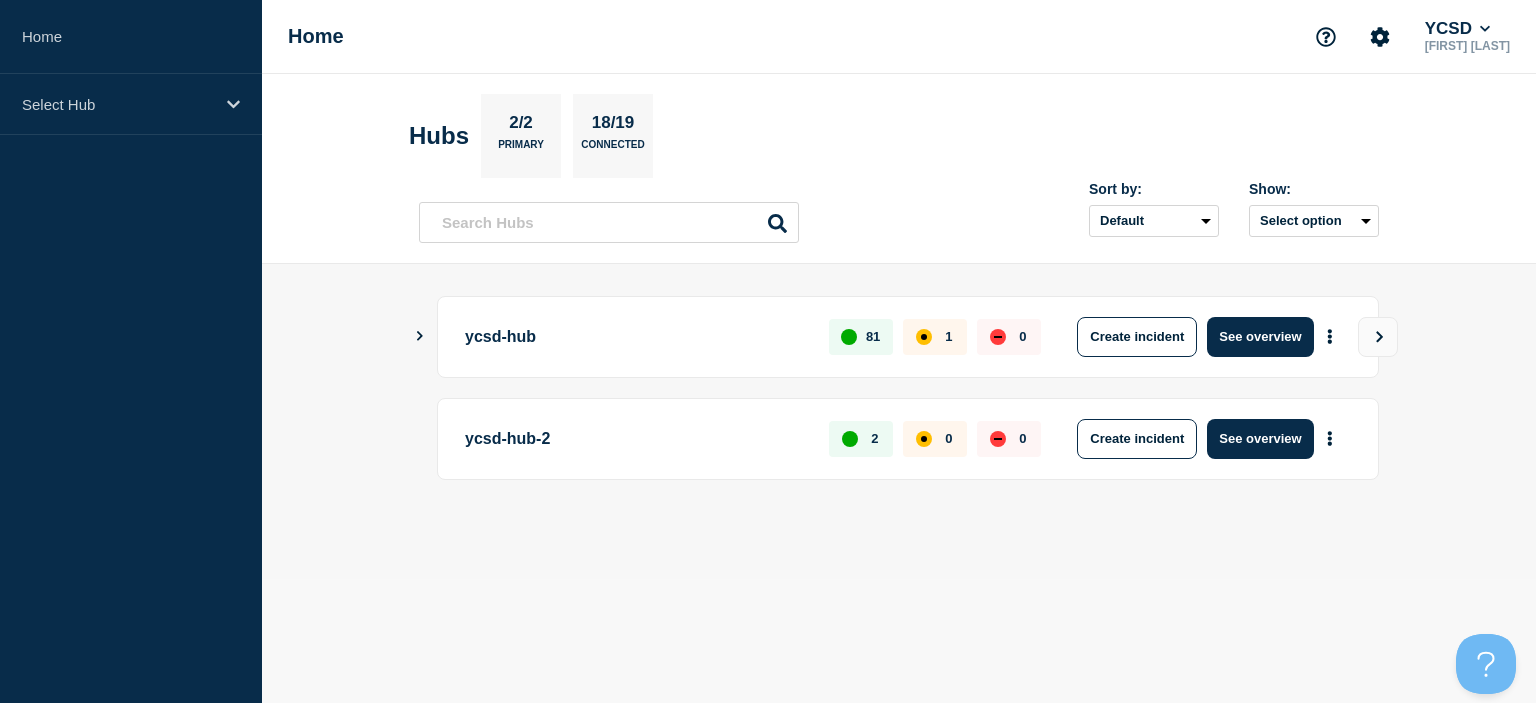 click at bounding box center (420, 336) 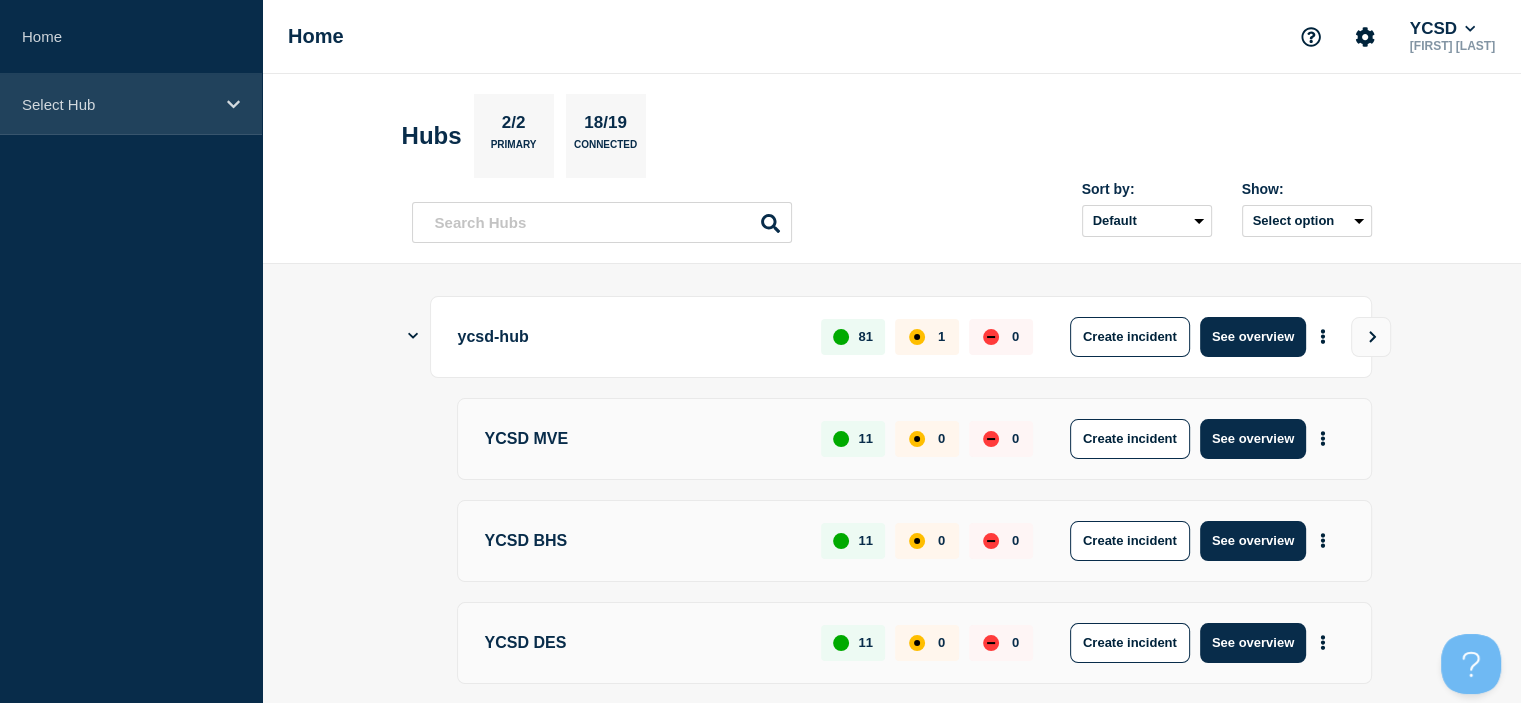 click on "Select Hub" at bounding box center (131, 104) 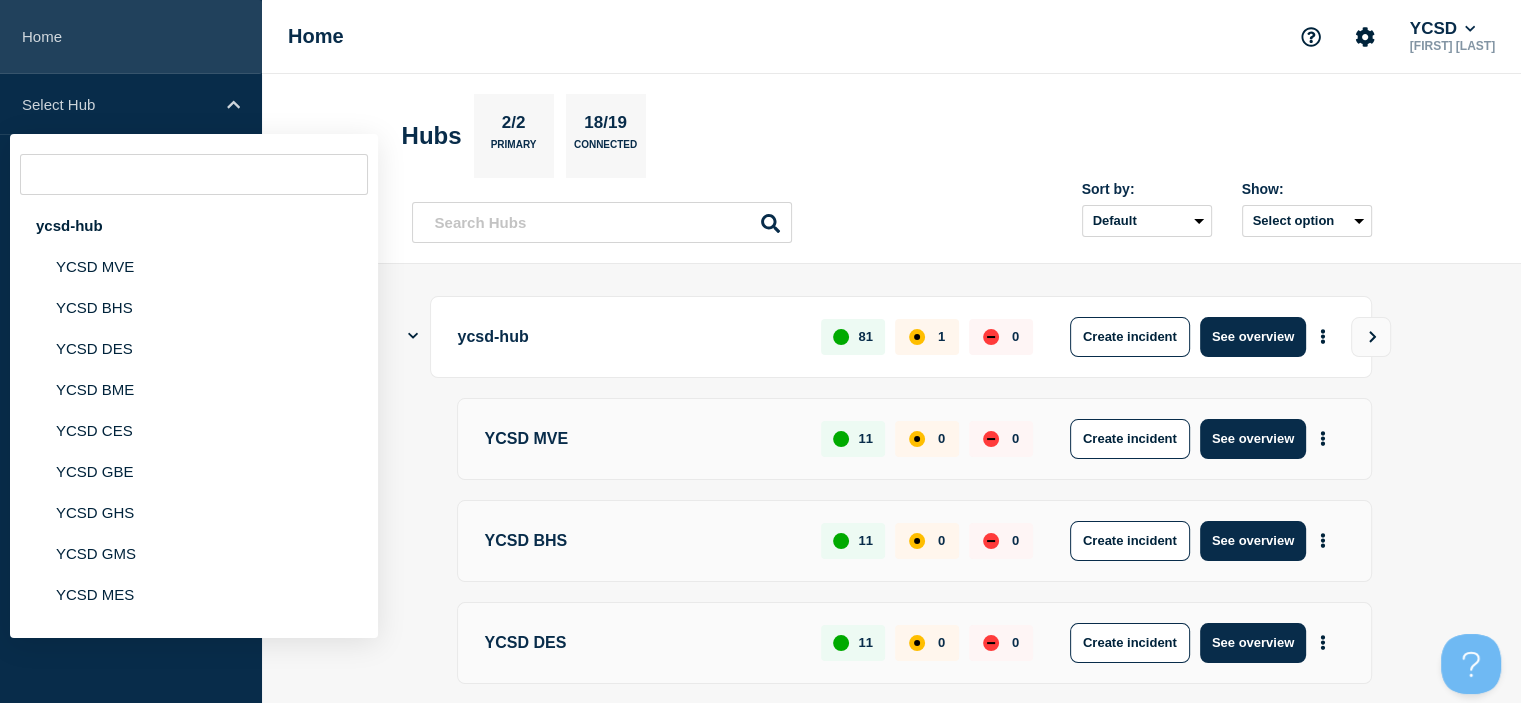 click on "Home" at bounding box center [131, 37] 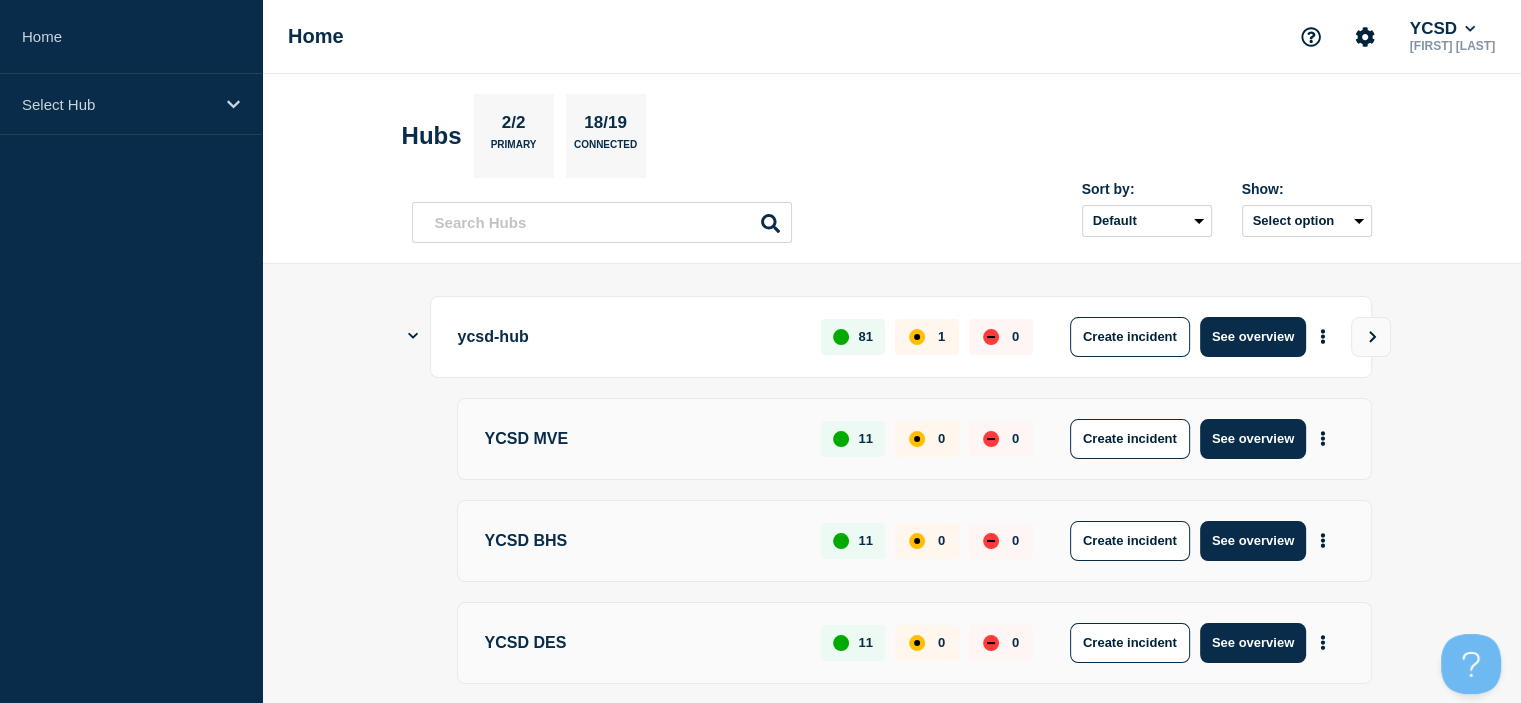 click on "Home Select Hub" at bounding box center [131, 351] 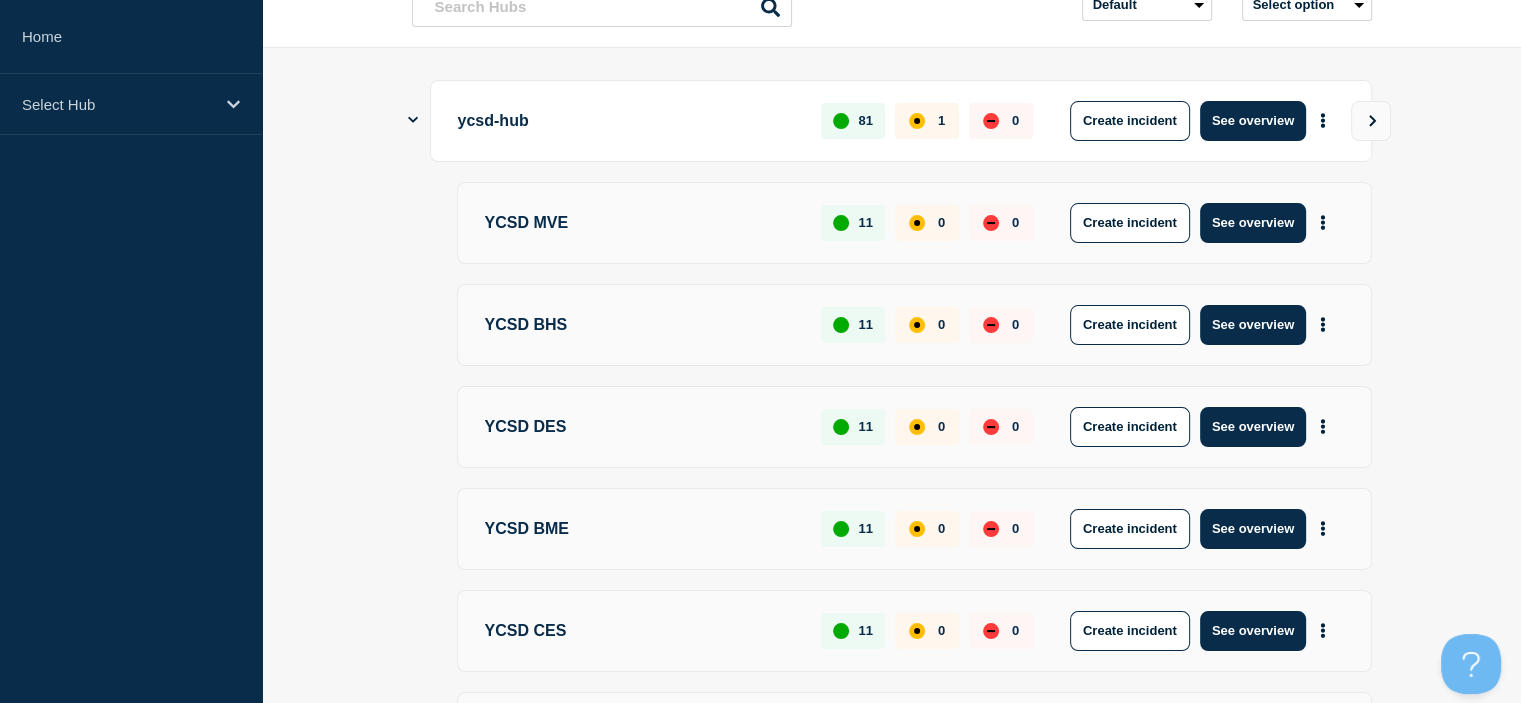 scroll, scrollTop: 0, scrollLeft: 0, axis: both 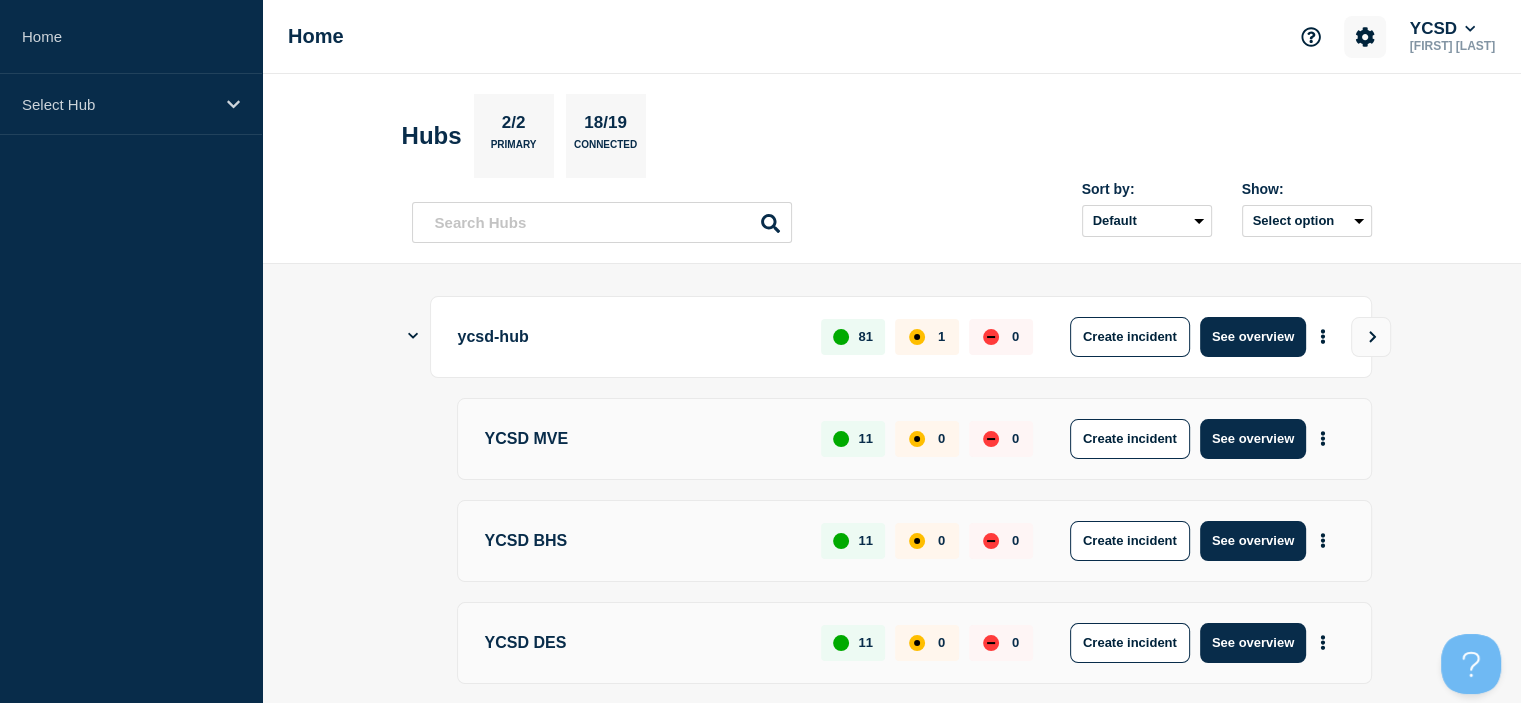 click 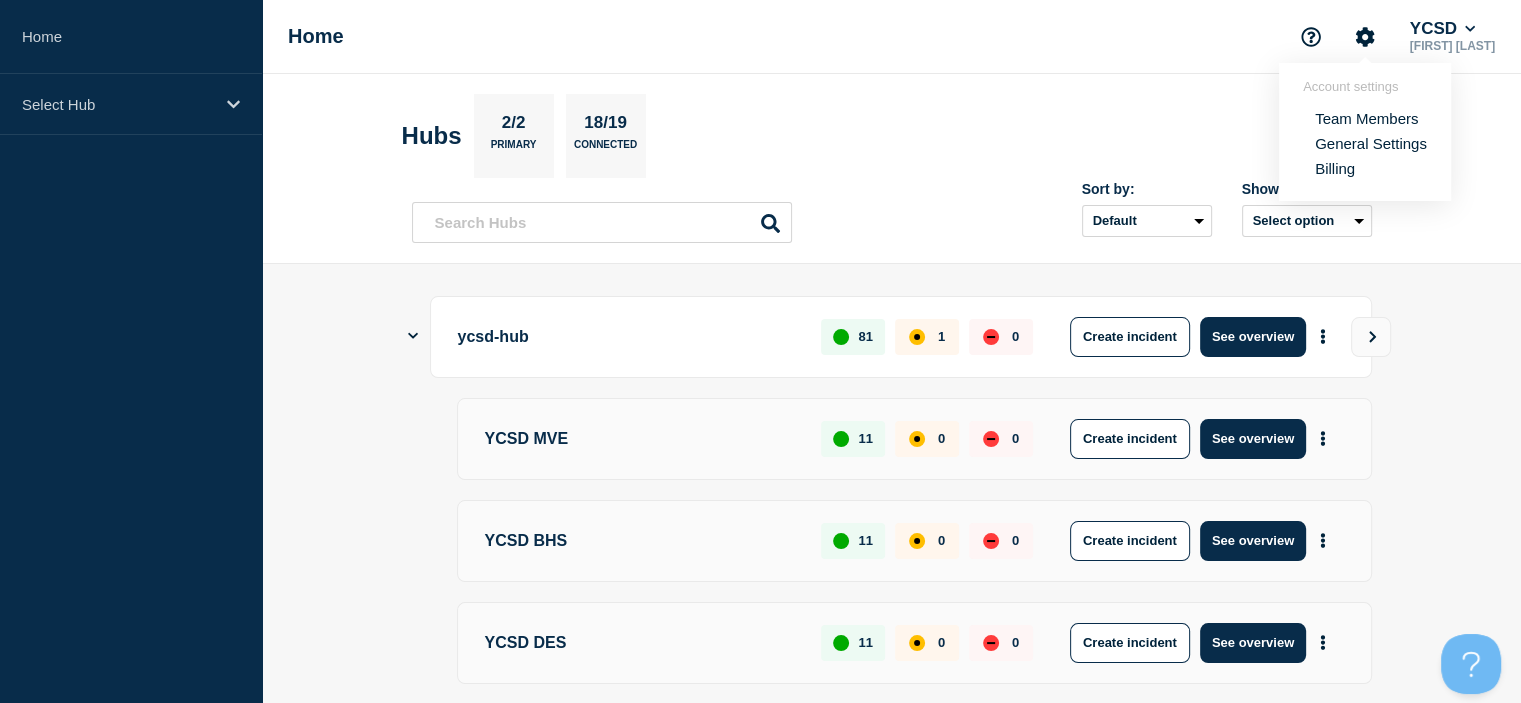 click on "Team Members" at bounding box center (1366, 118) 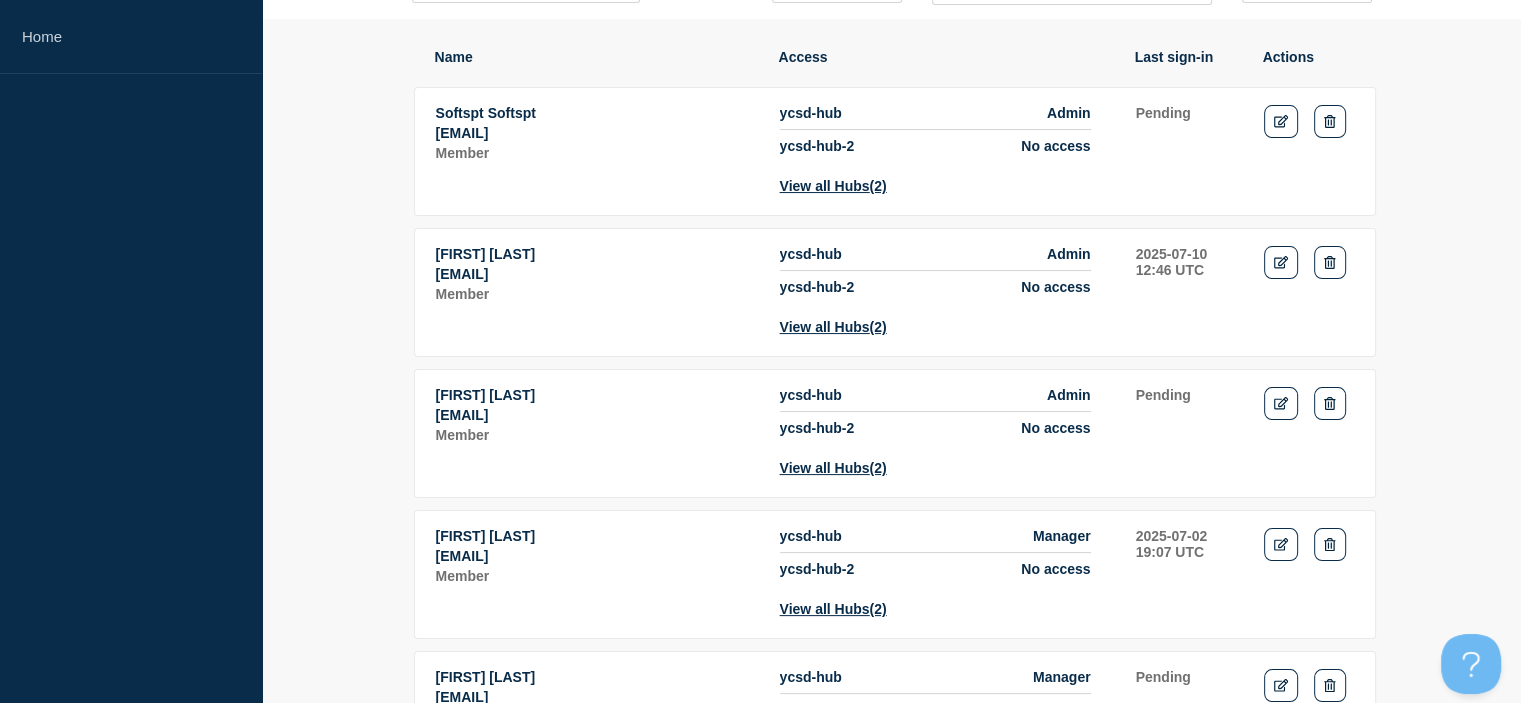 scroll, scrollTop: 0, scrollLeft: 0, axis: both 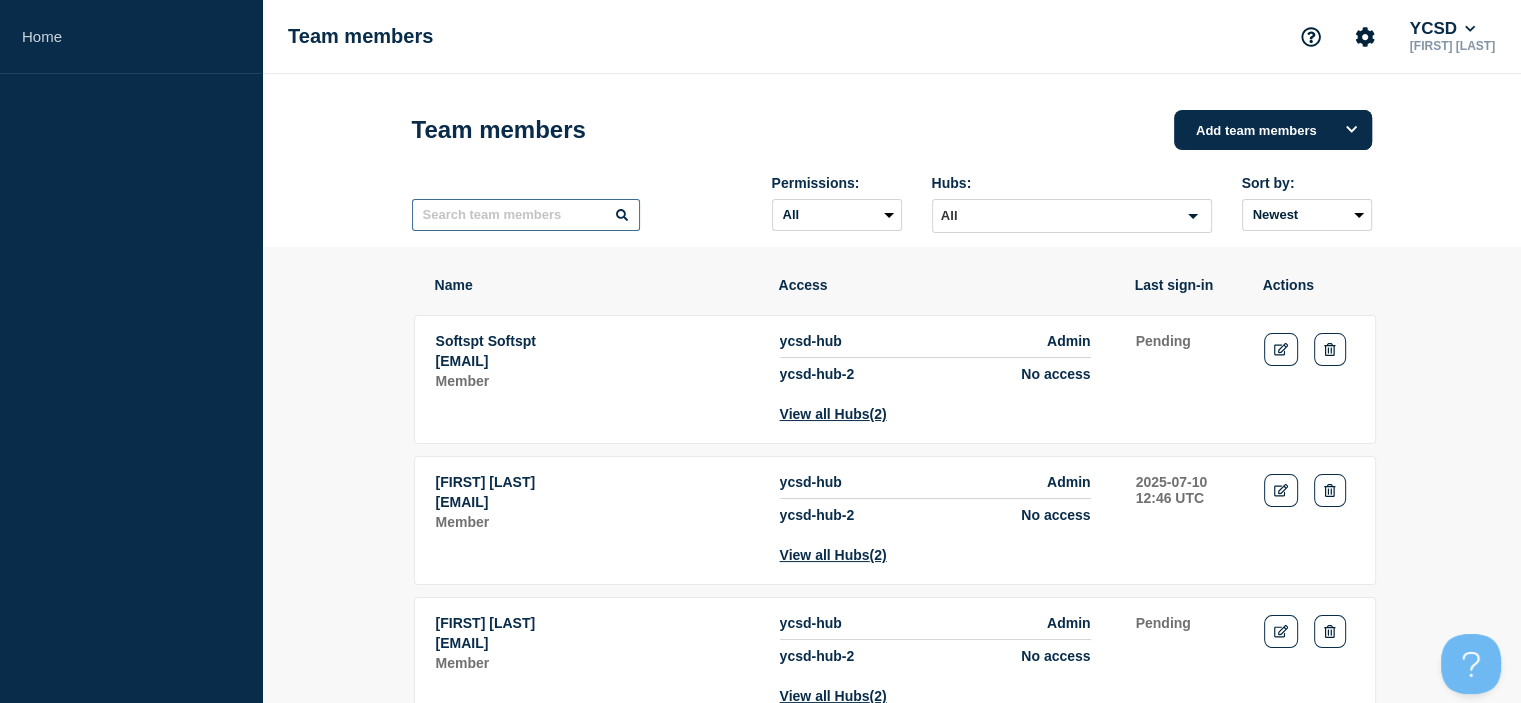 click at bounding box center (526, 215) 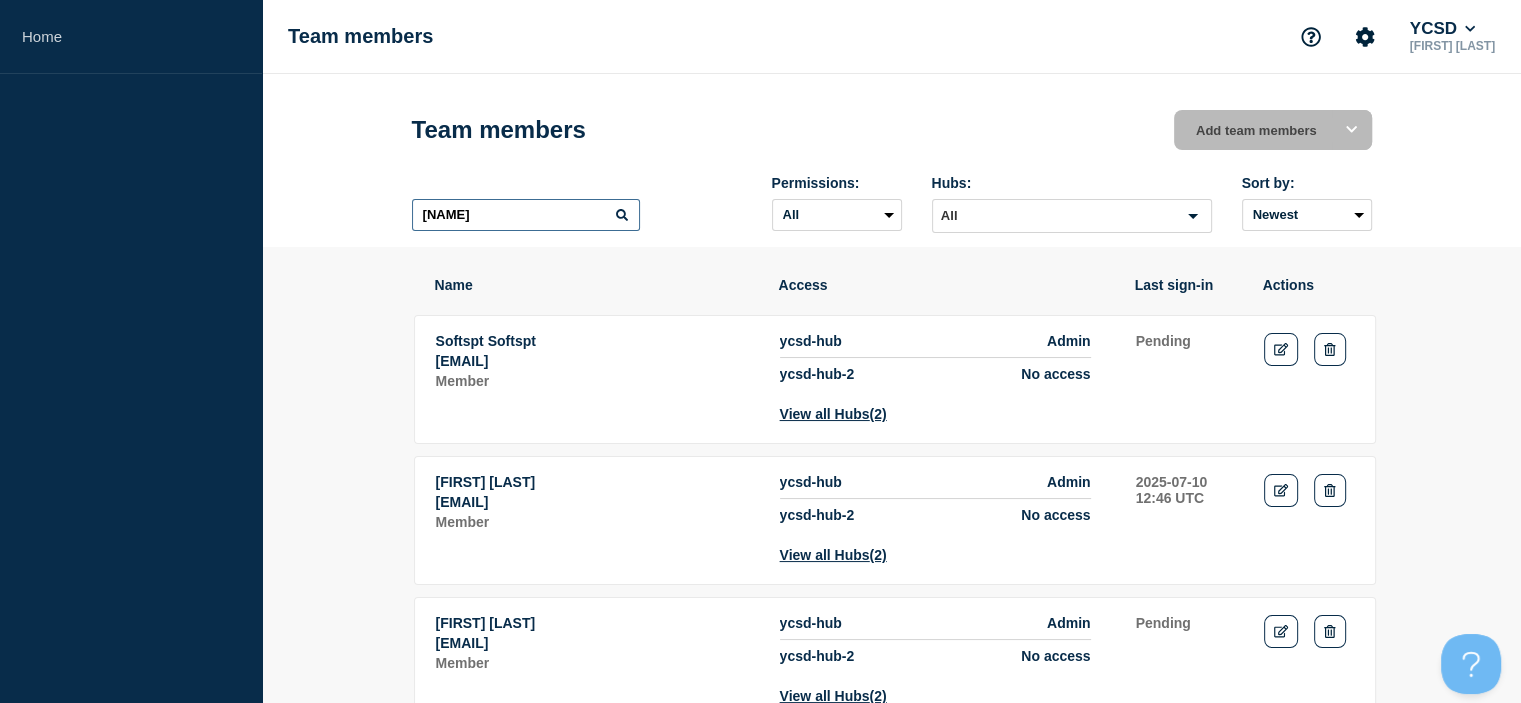 type on "[NAME]" 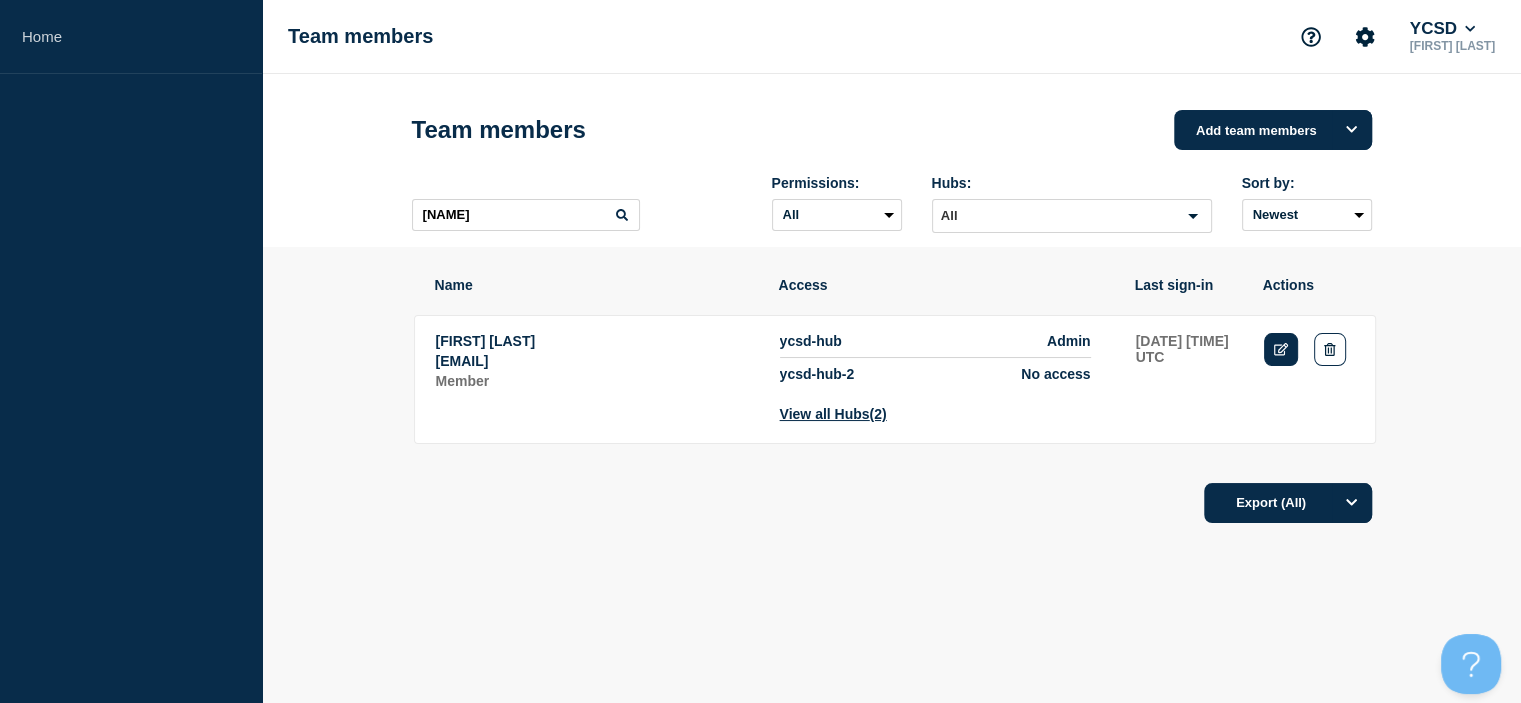 click 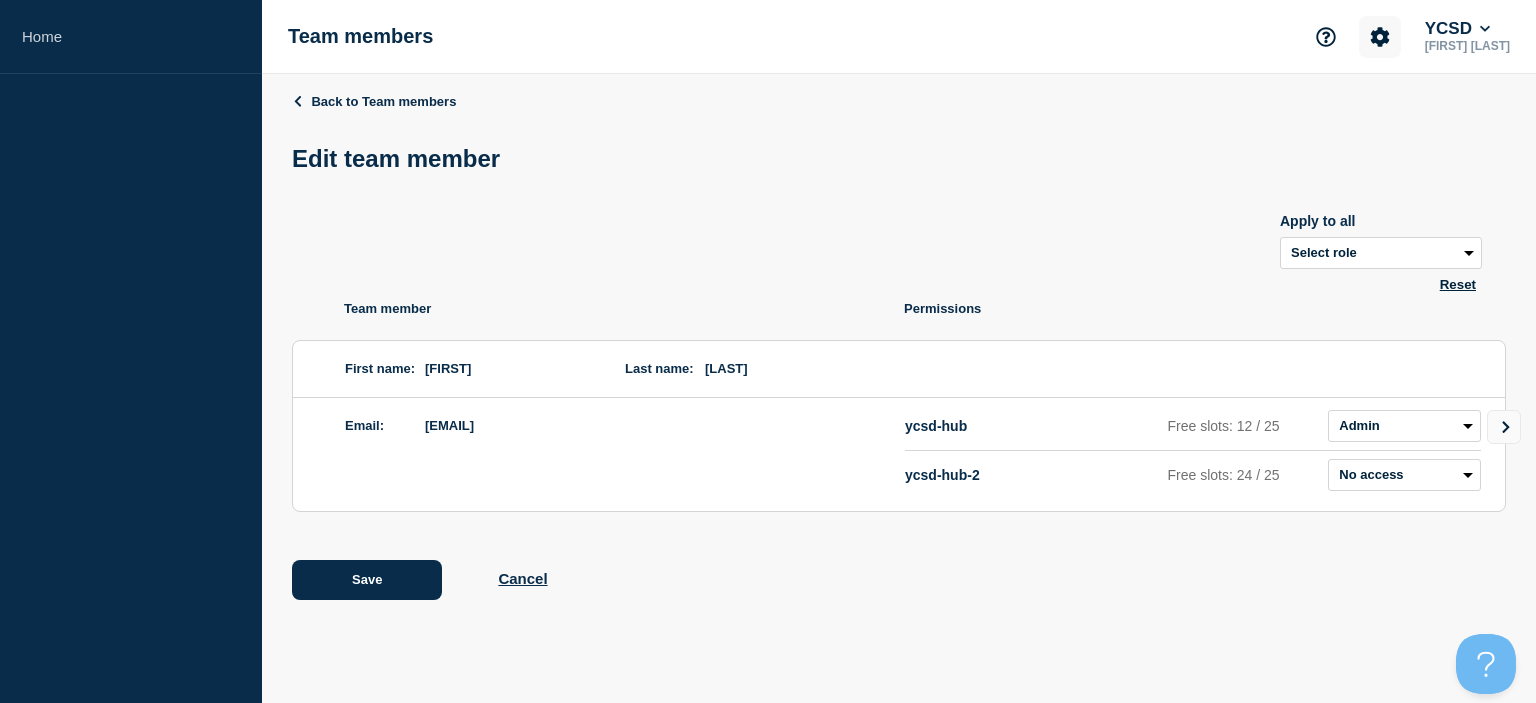 drag, startPoint x: 1389, startPoint y: 36, endPoint x: 1380, endPoint y: 29, distance: 11.401754 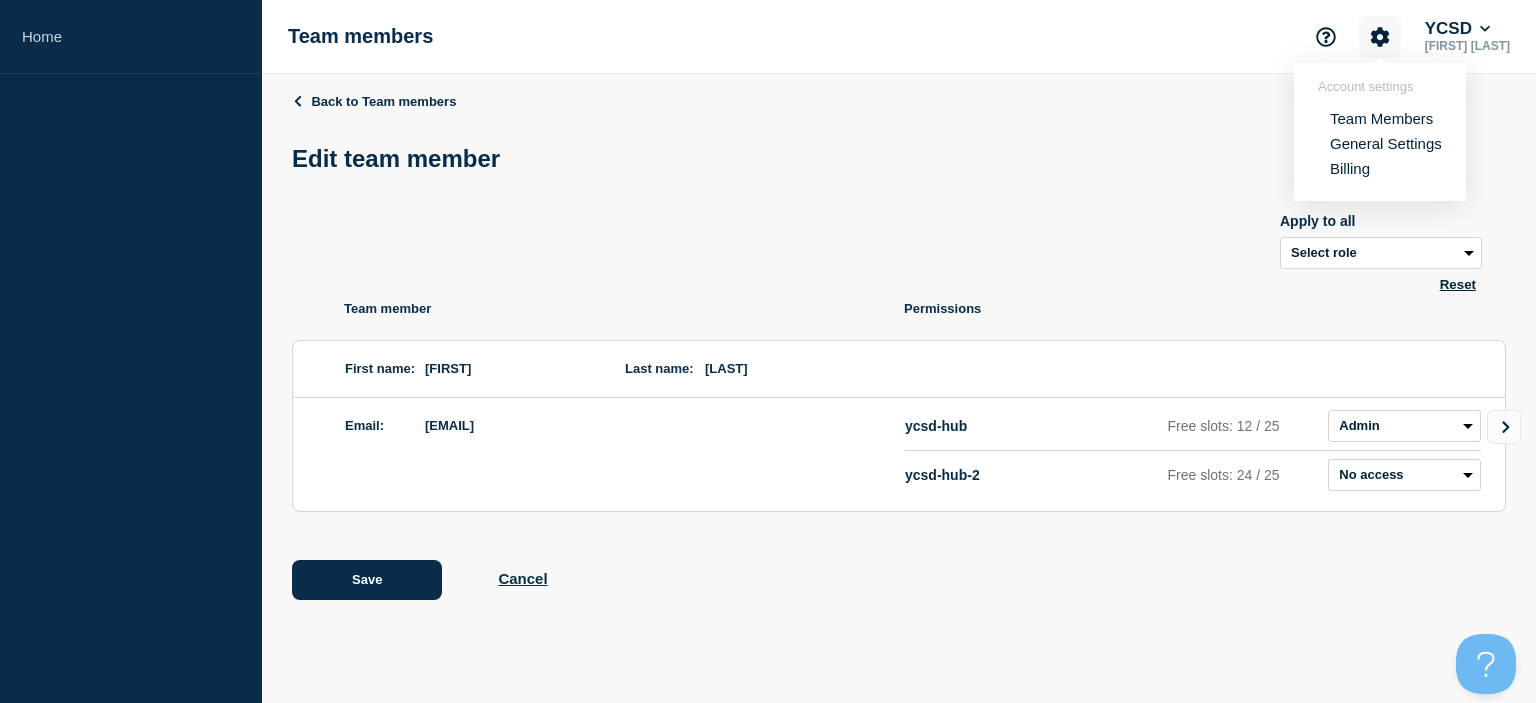 click 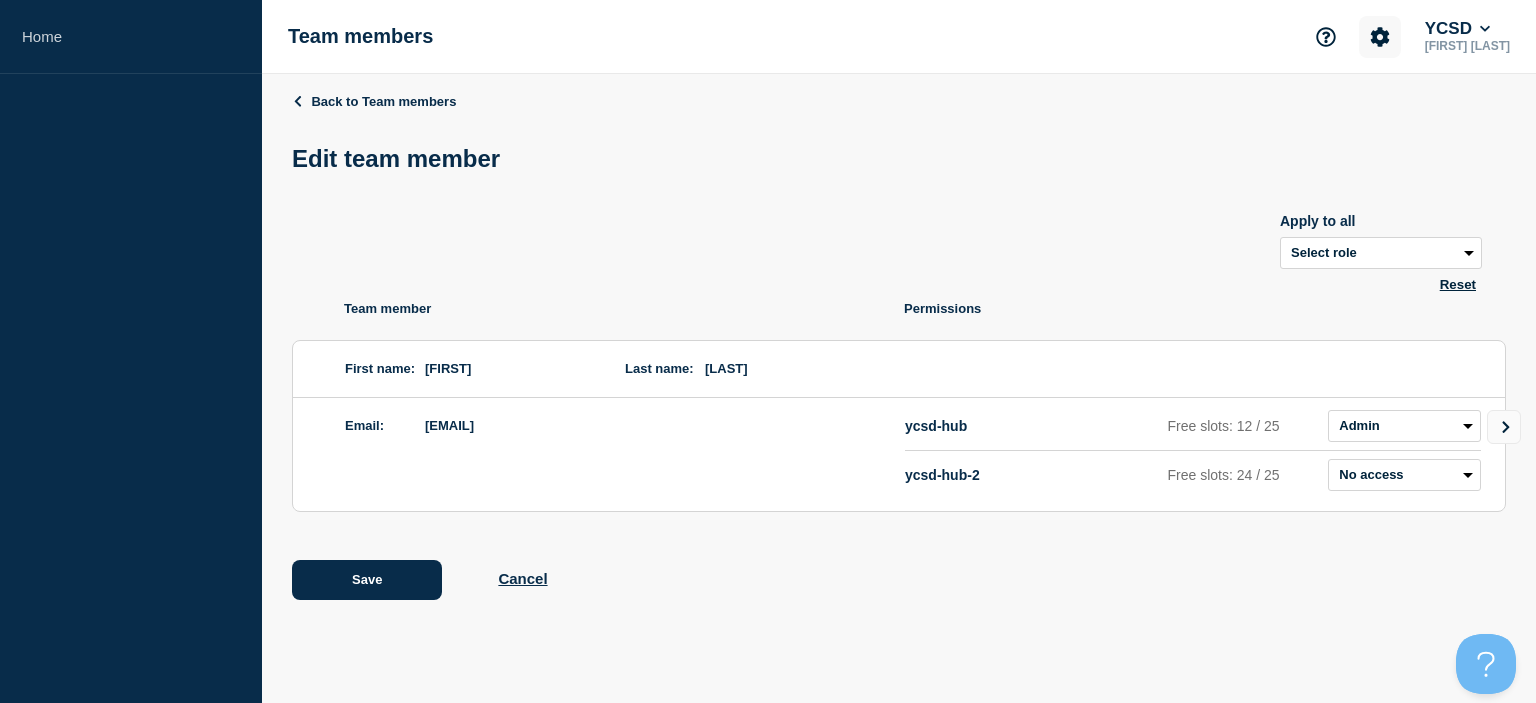 click 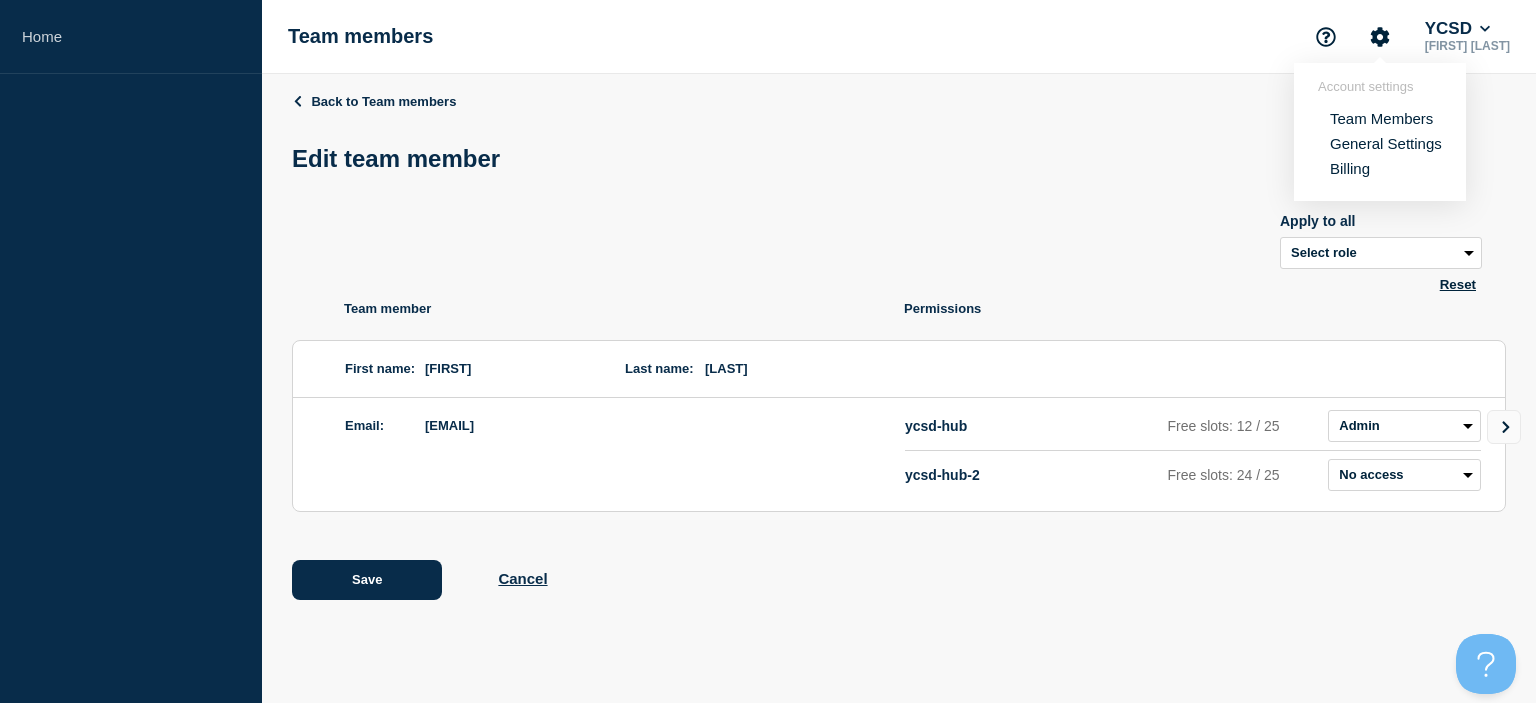 click on "Team Members General Settings Billing" at bounding box center [1380, 135] 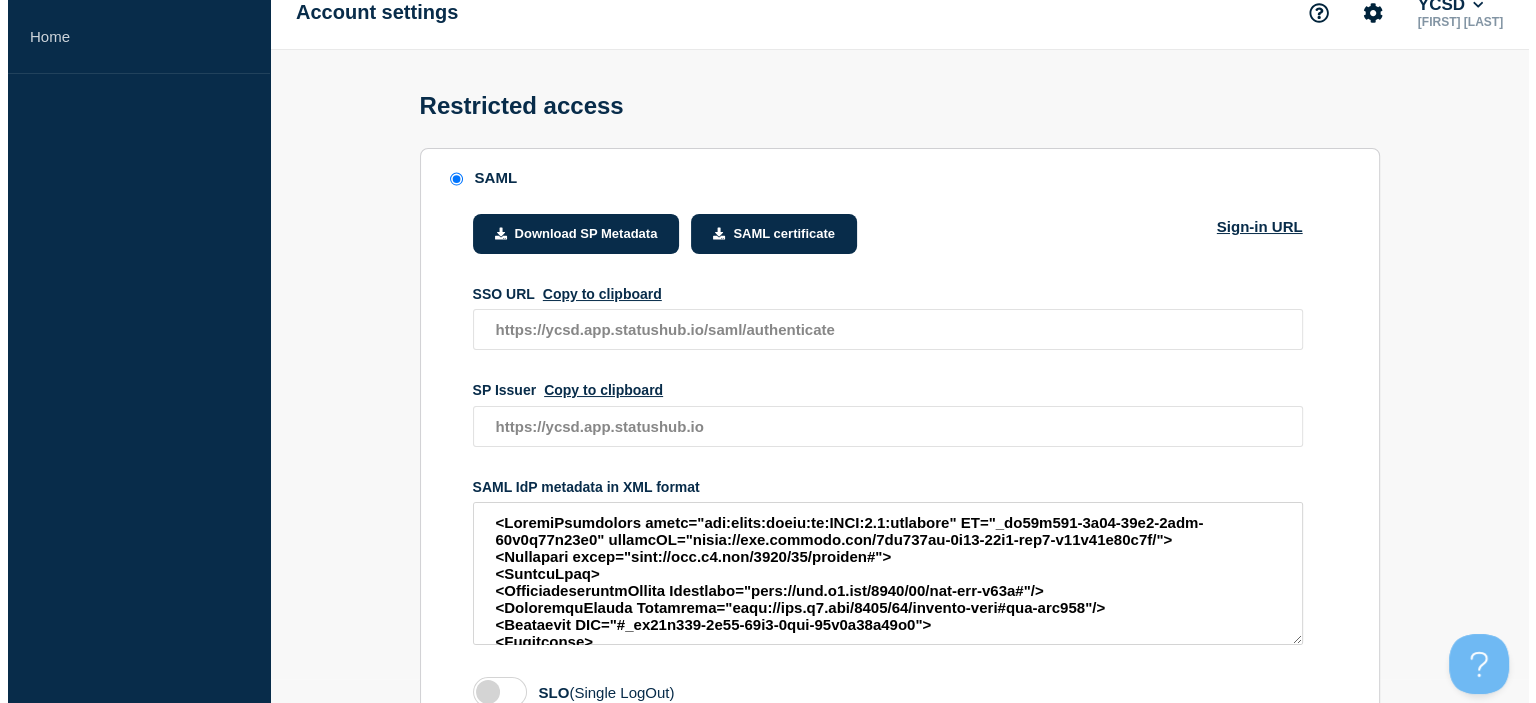 scroll, scrollTop: 0, scrollLeft: 0, axis: both 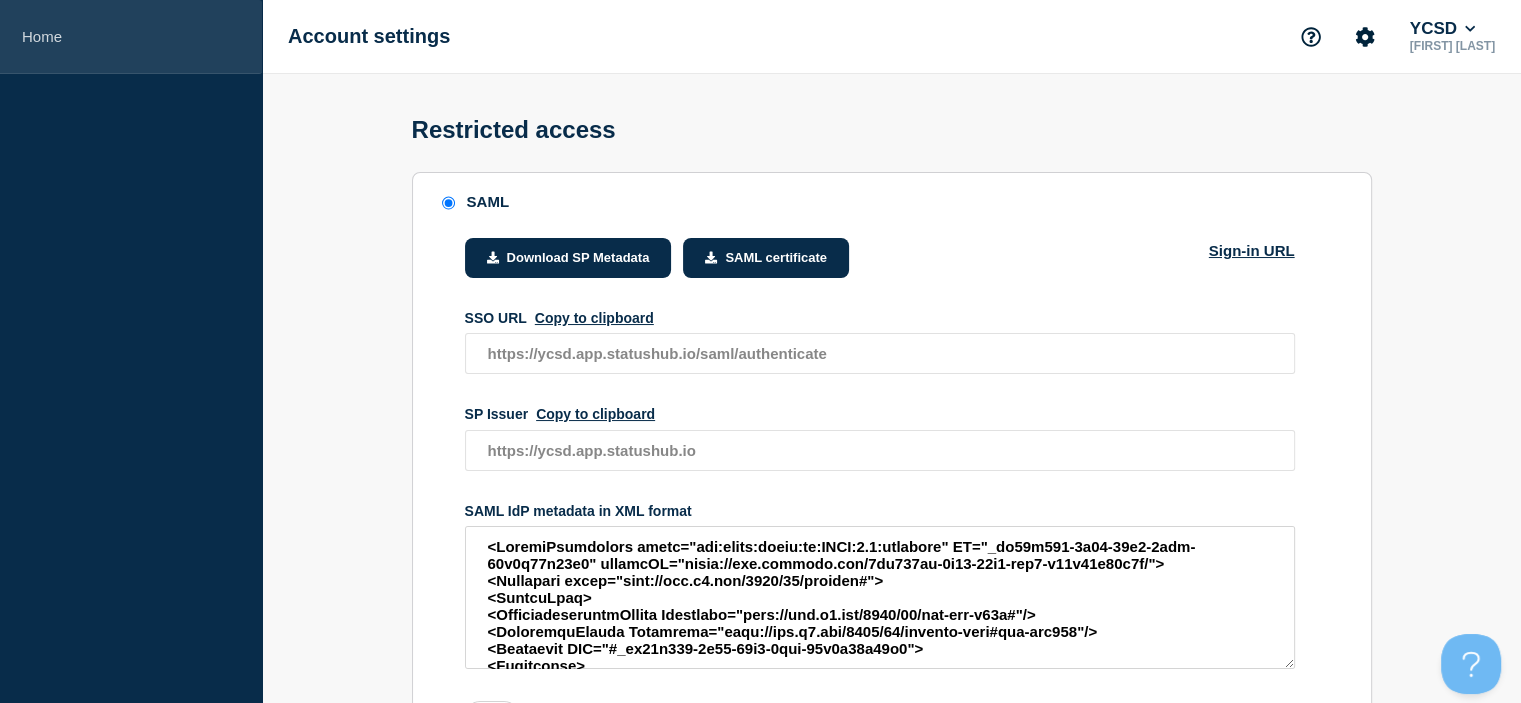 click on "Home" at bounding box center [131, 37] 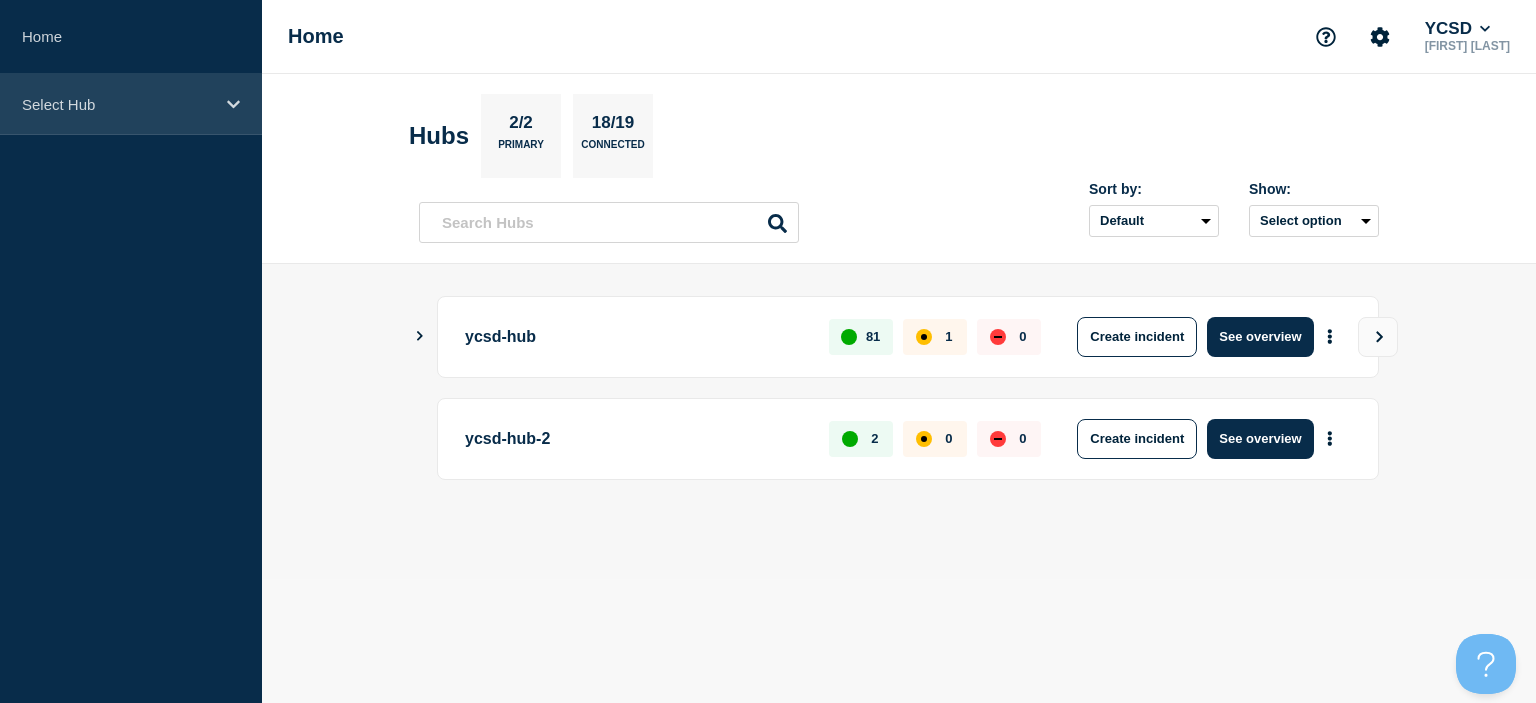 click 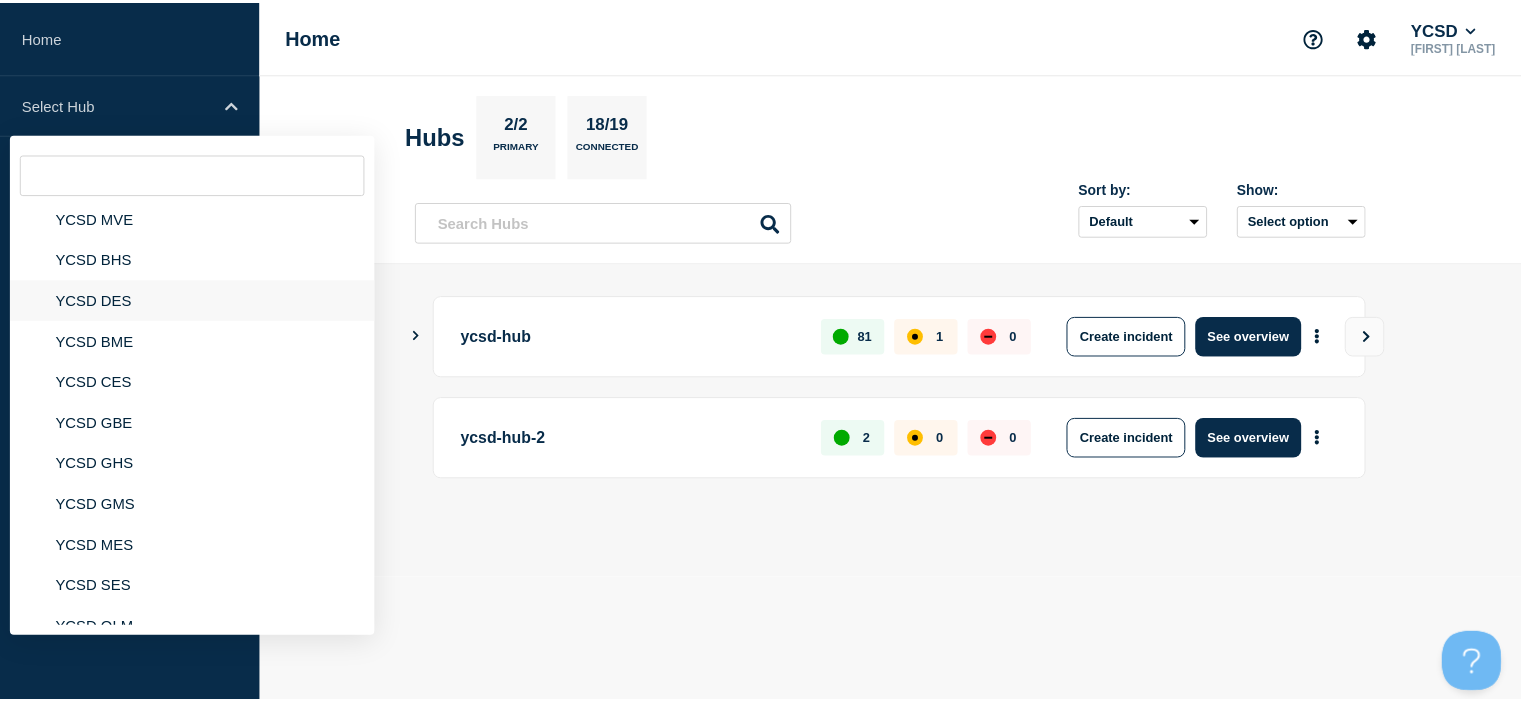 scroll, scrollTop: 0, scrollLeft: 0, axis: both 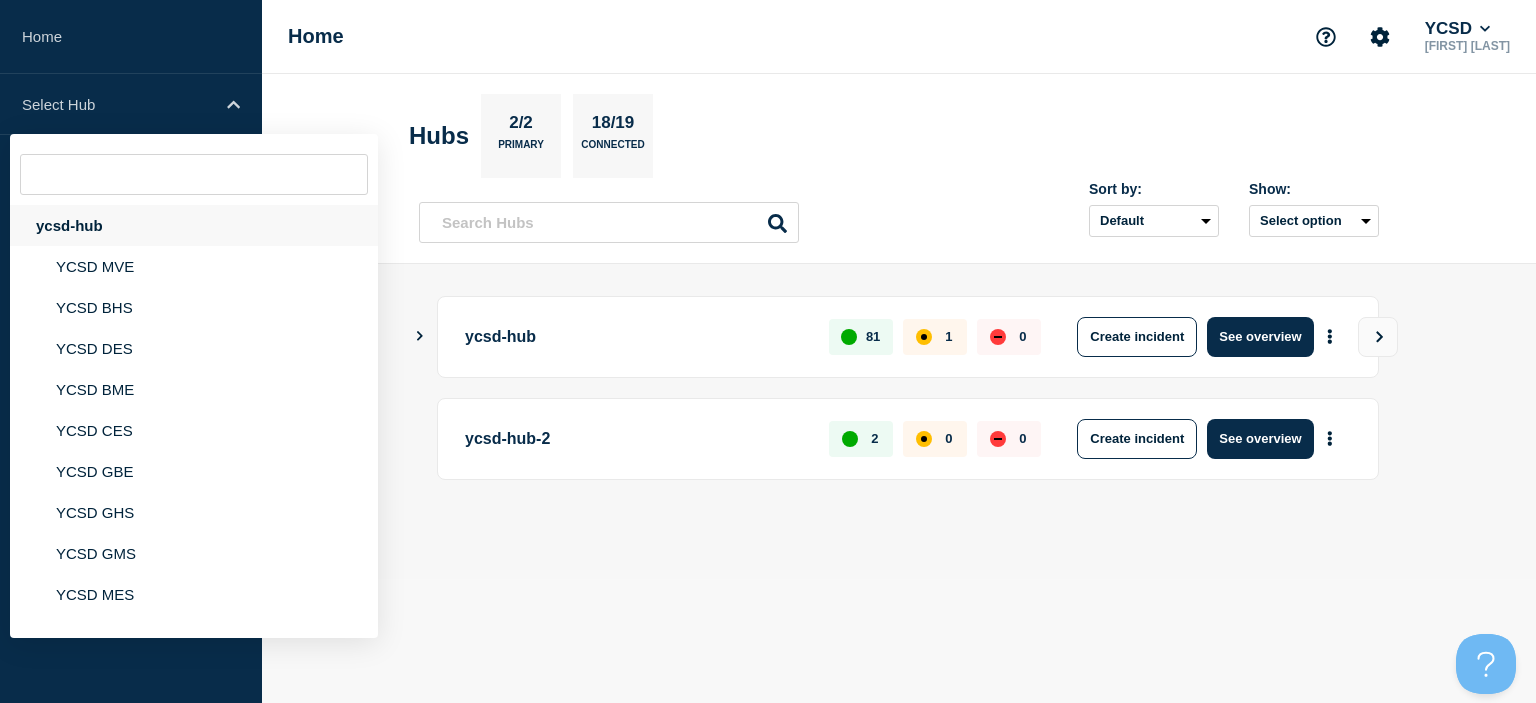 click on "ycsd-hub" at bounding box center [194, 225] 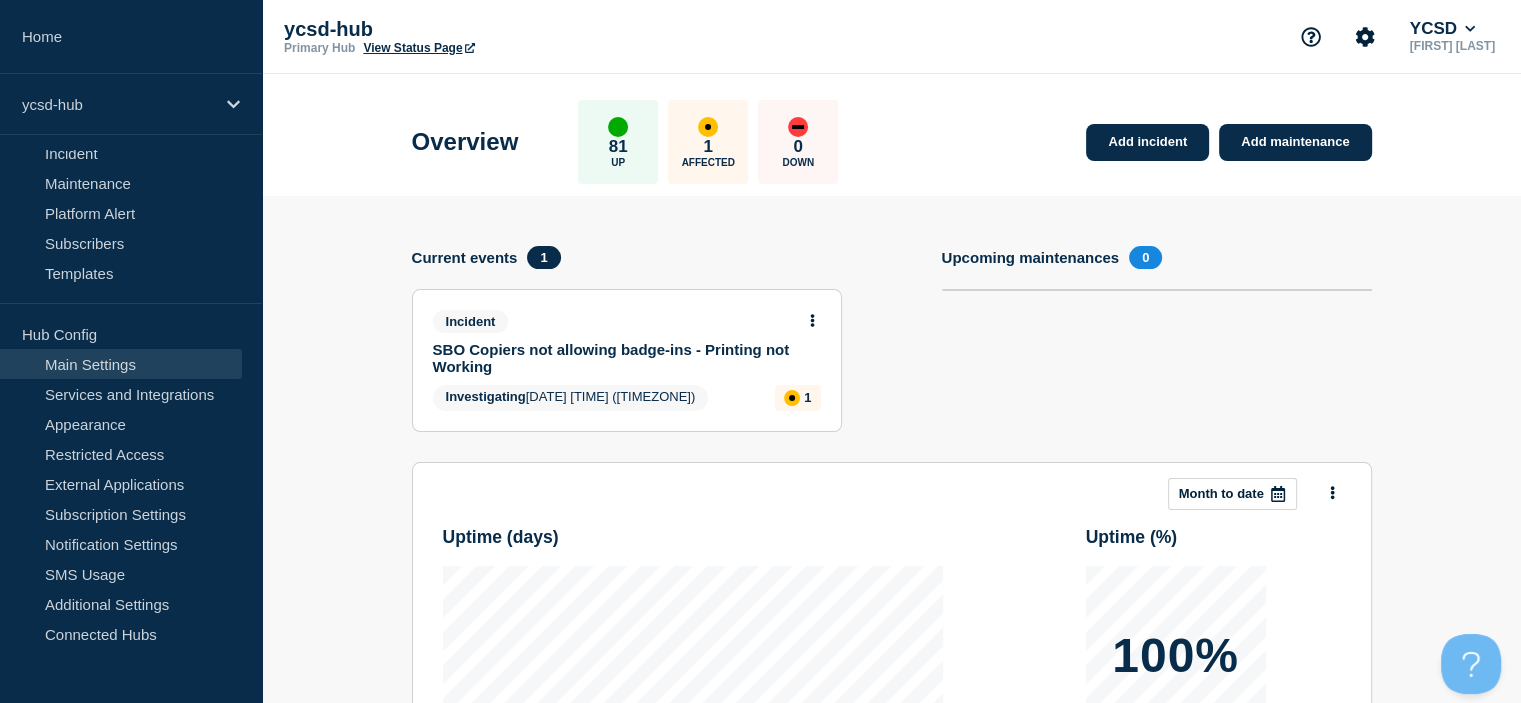 scroll, scrollTop: 85, scrollLeft: 0, axis: vertical 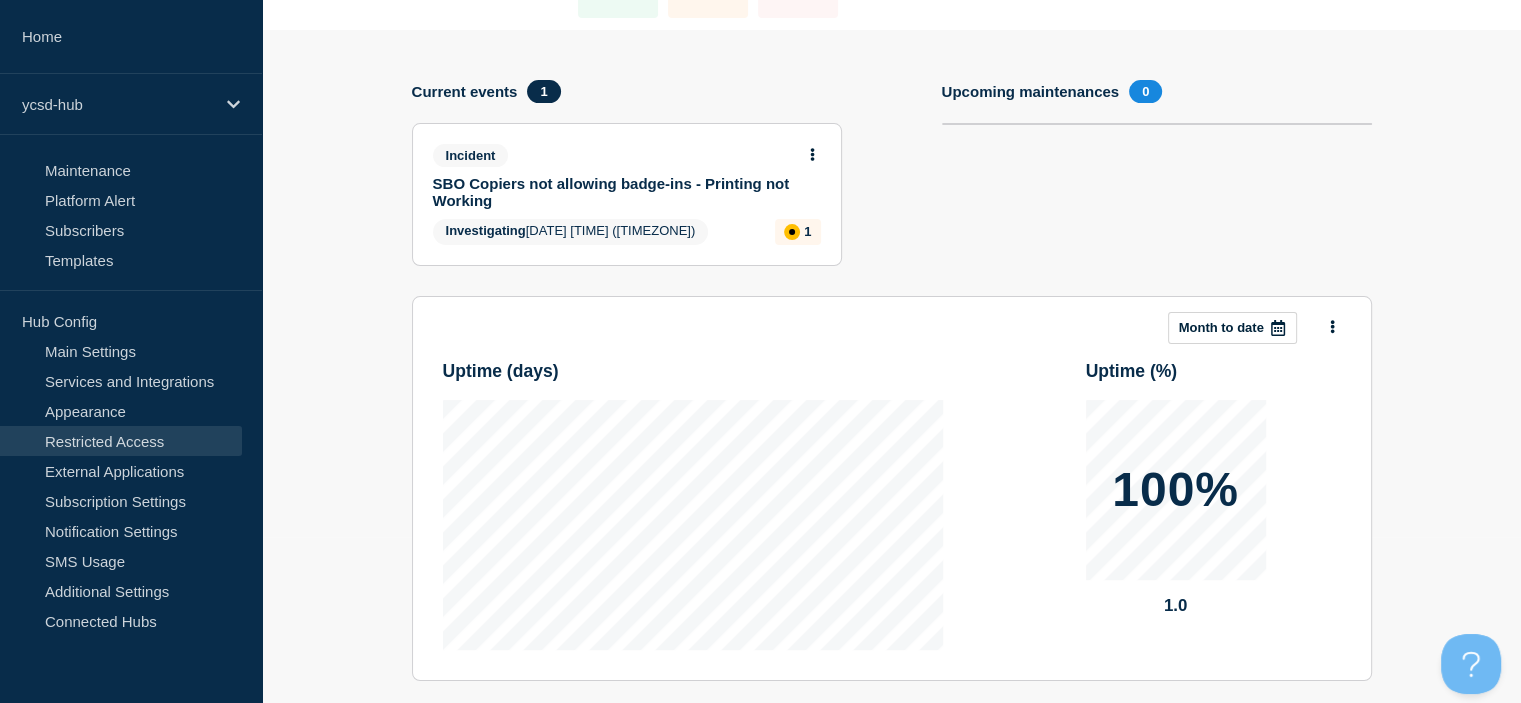 click on "Restricted Access" at bounding box center [121, 441] 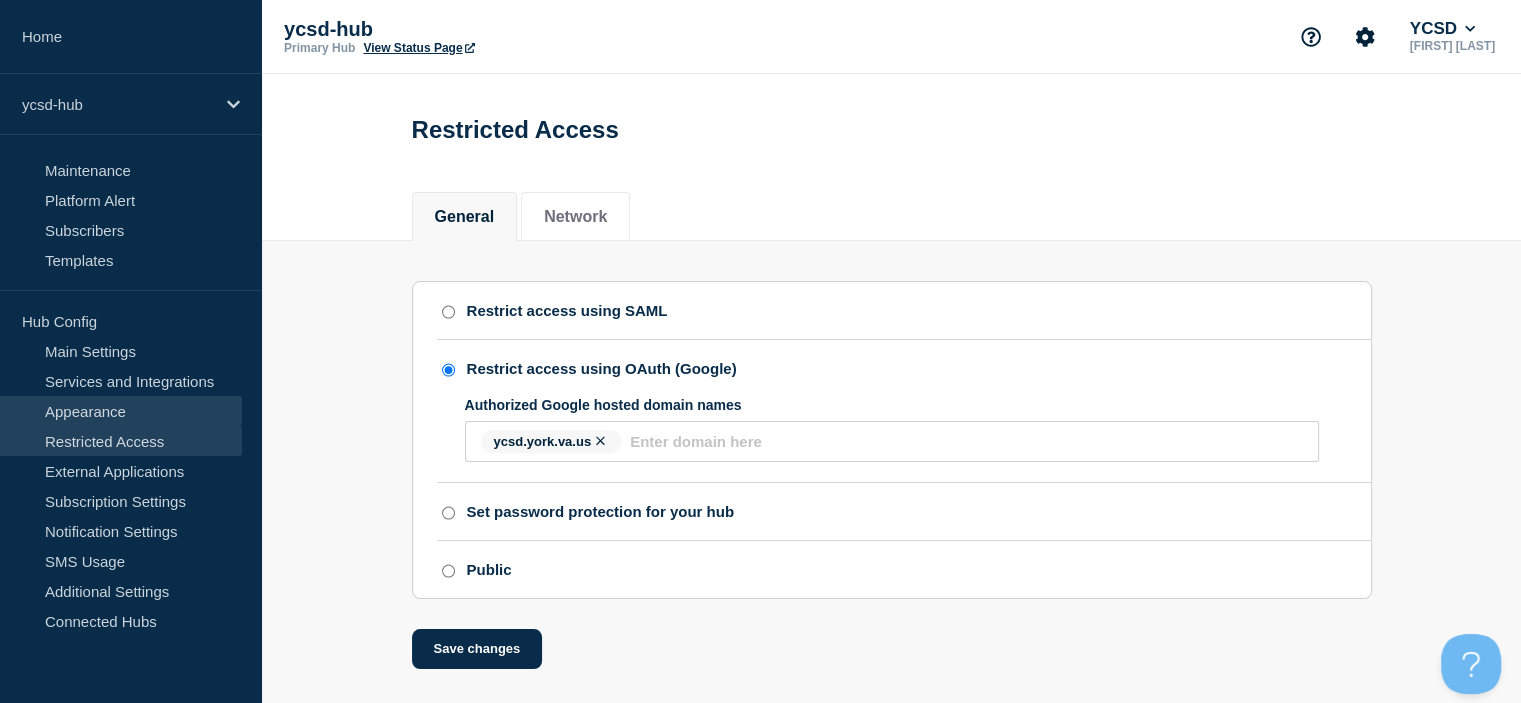 click on "Appearance" at bounding box center [121, 411] 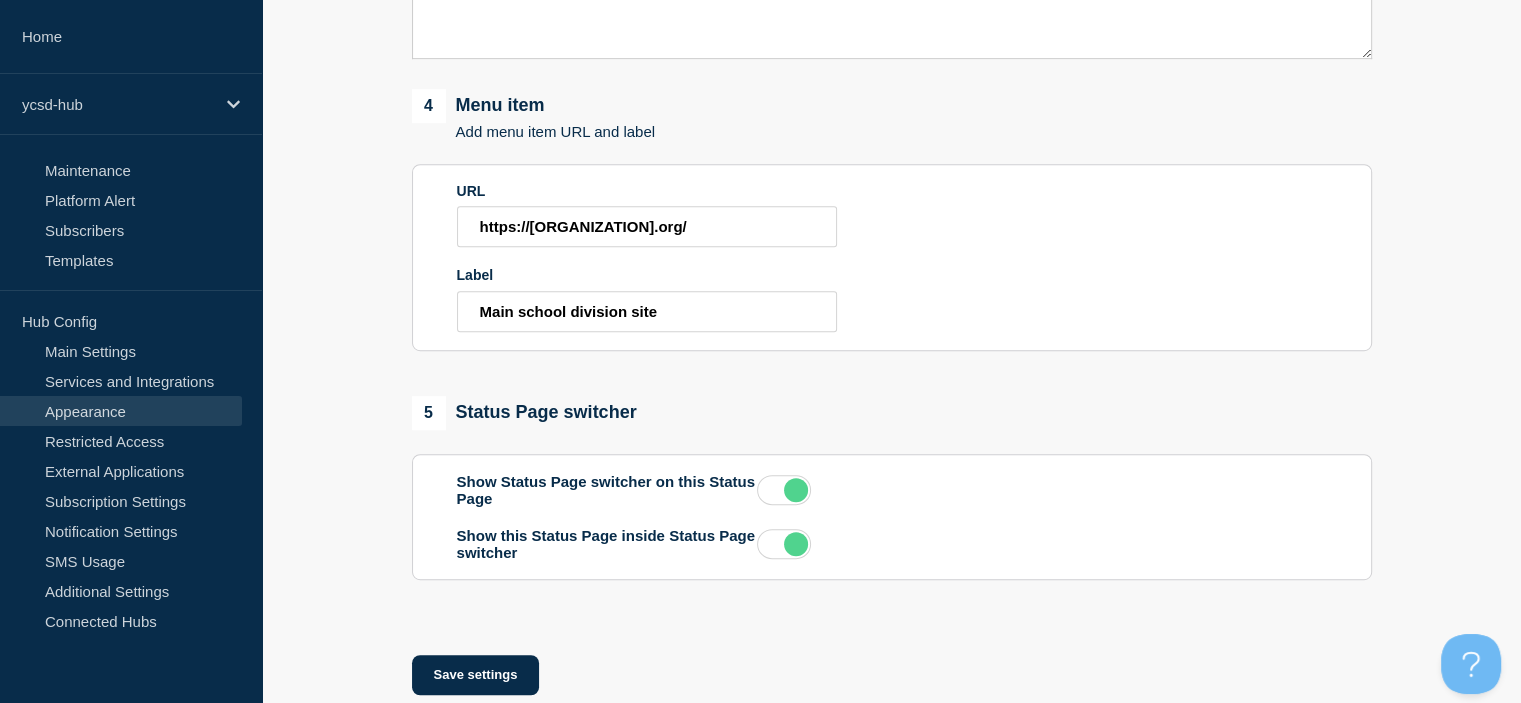 scroll, scrollTop: 1069, scrollLeft: 0, axis: vertical 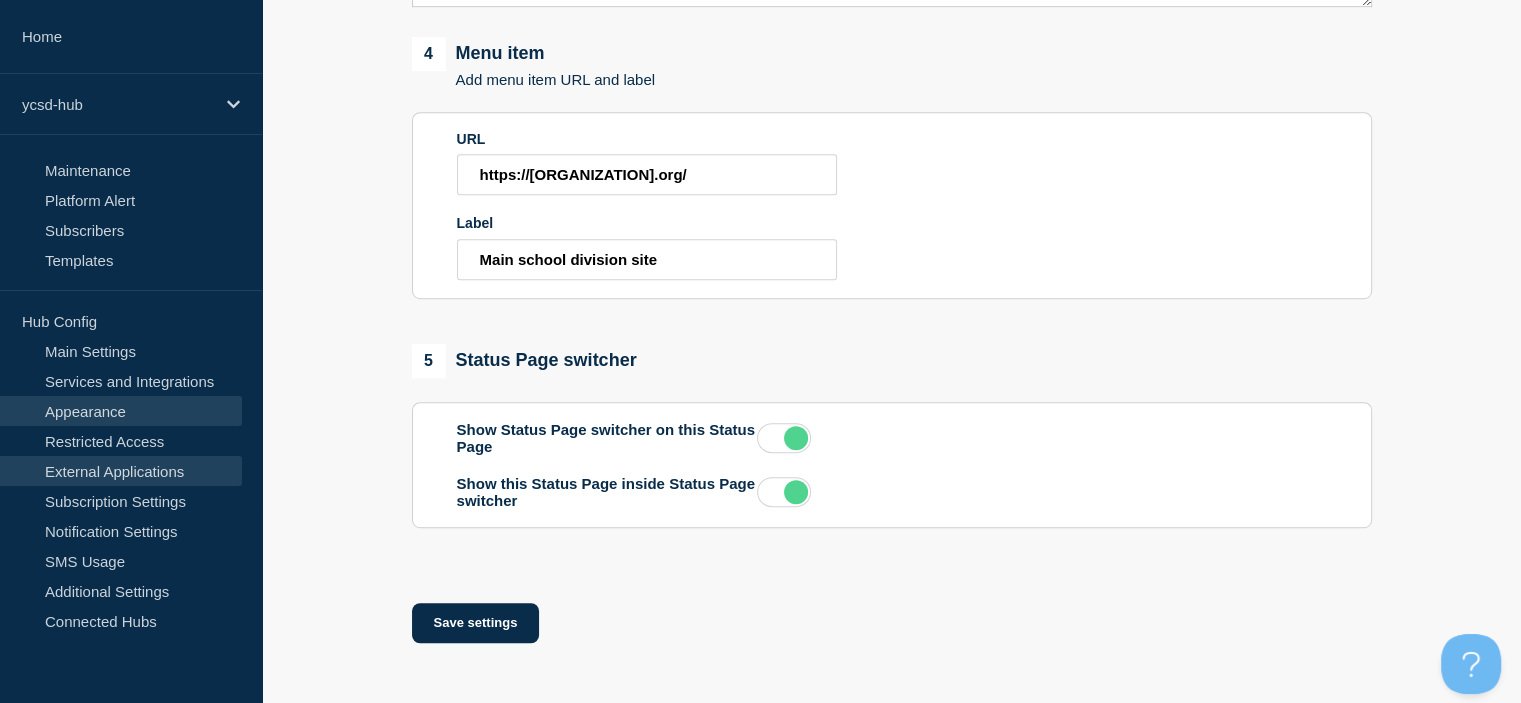 click on "External Applications" at bounding box center [121, 471] 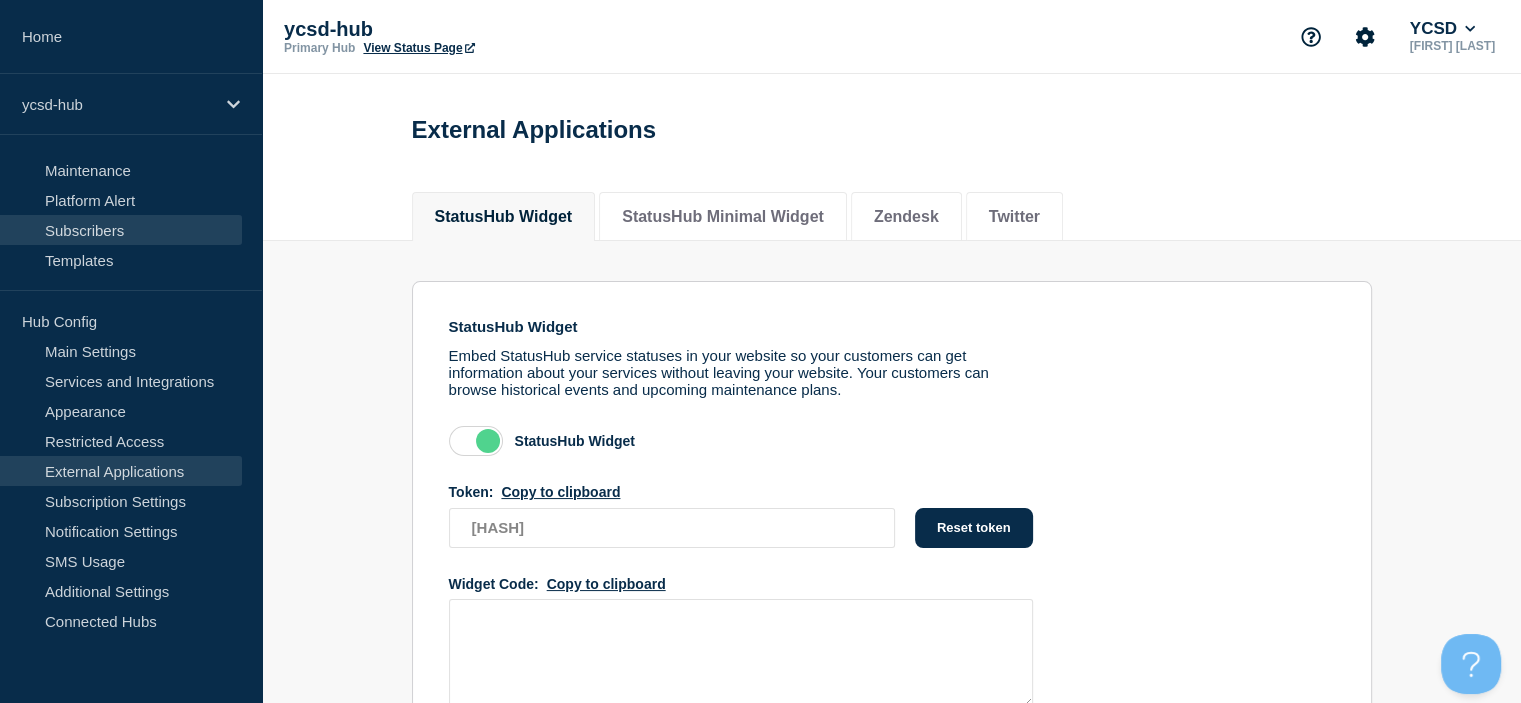 click on "Subscribers" at bounding box center (121, 230) 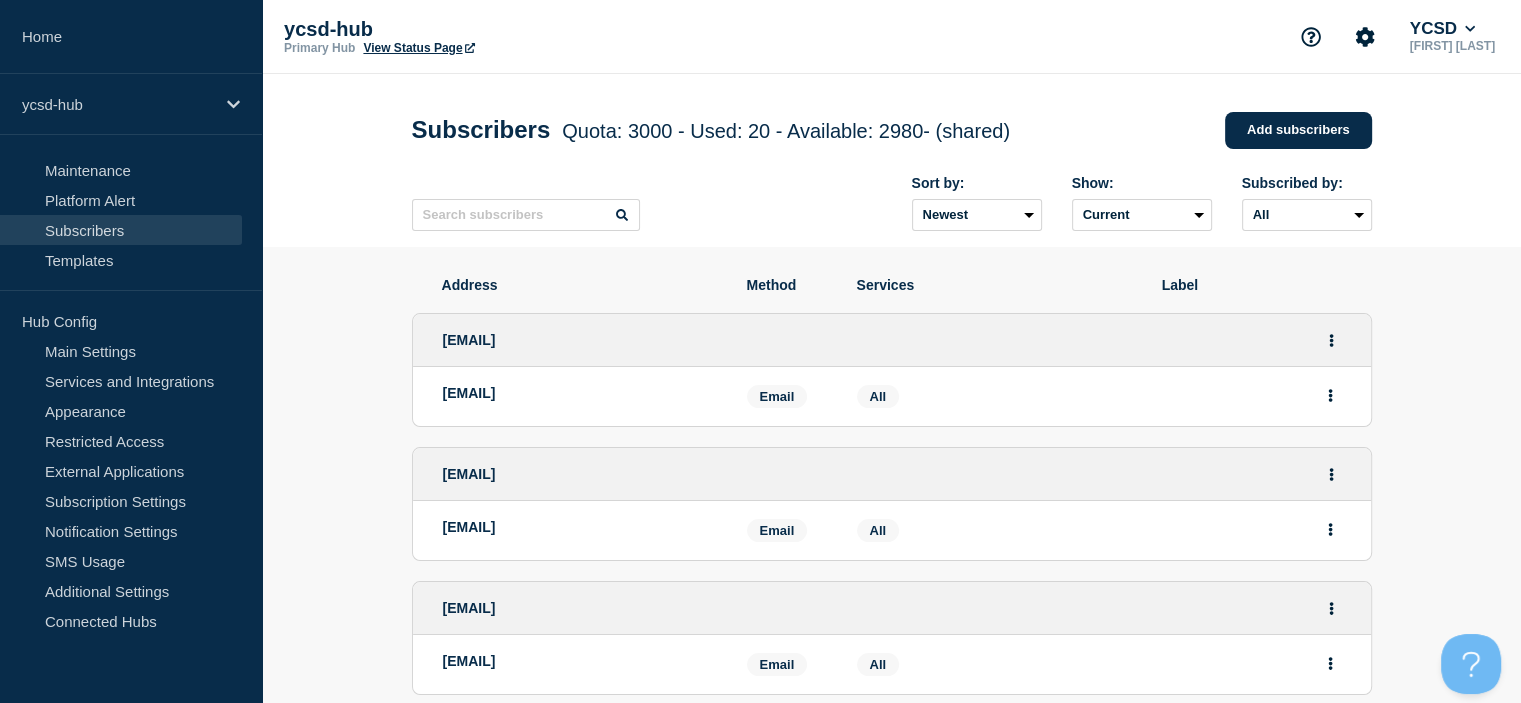 scroll, scrollTop: 0, scrollLeft: 0, axis: both 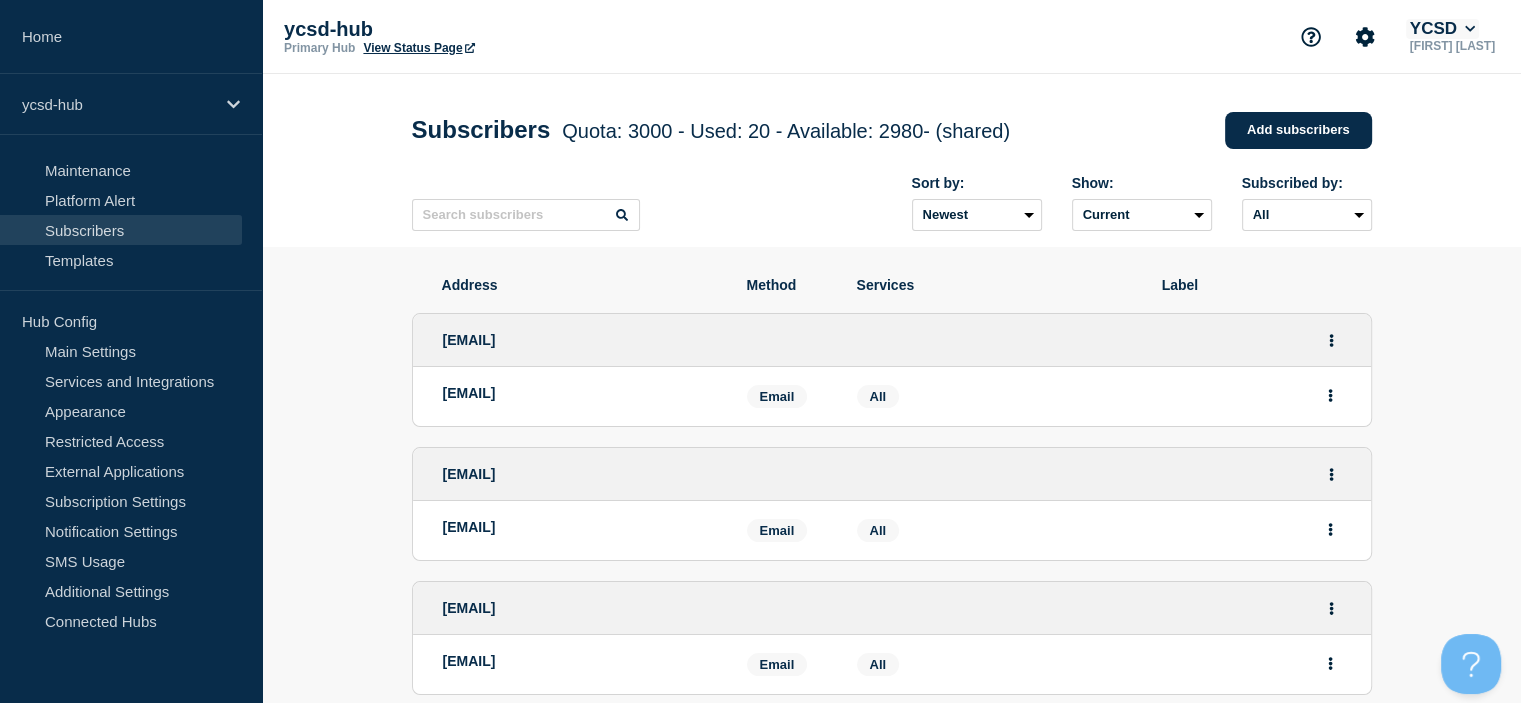 click on "YCSD" 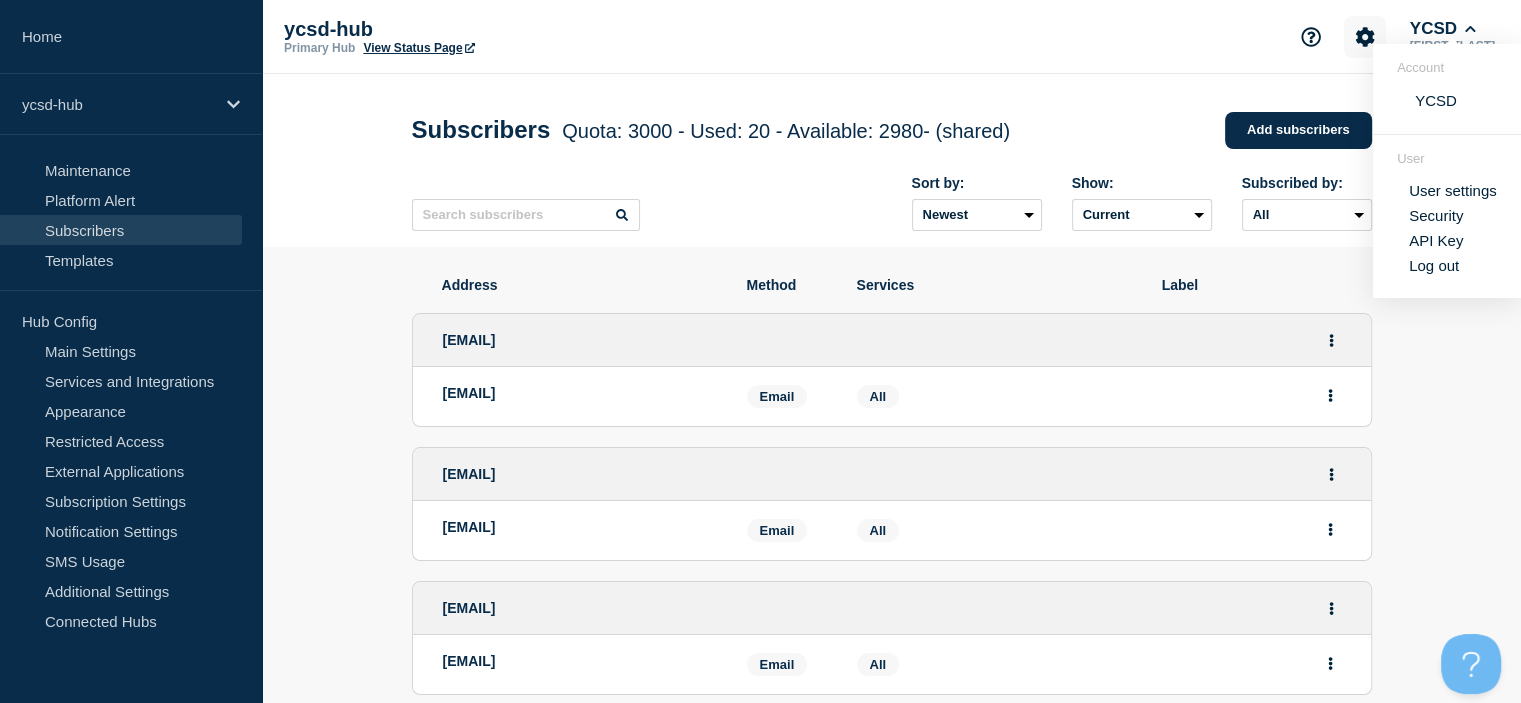 click 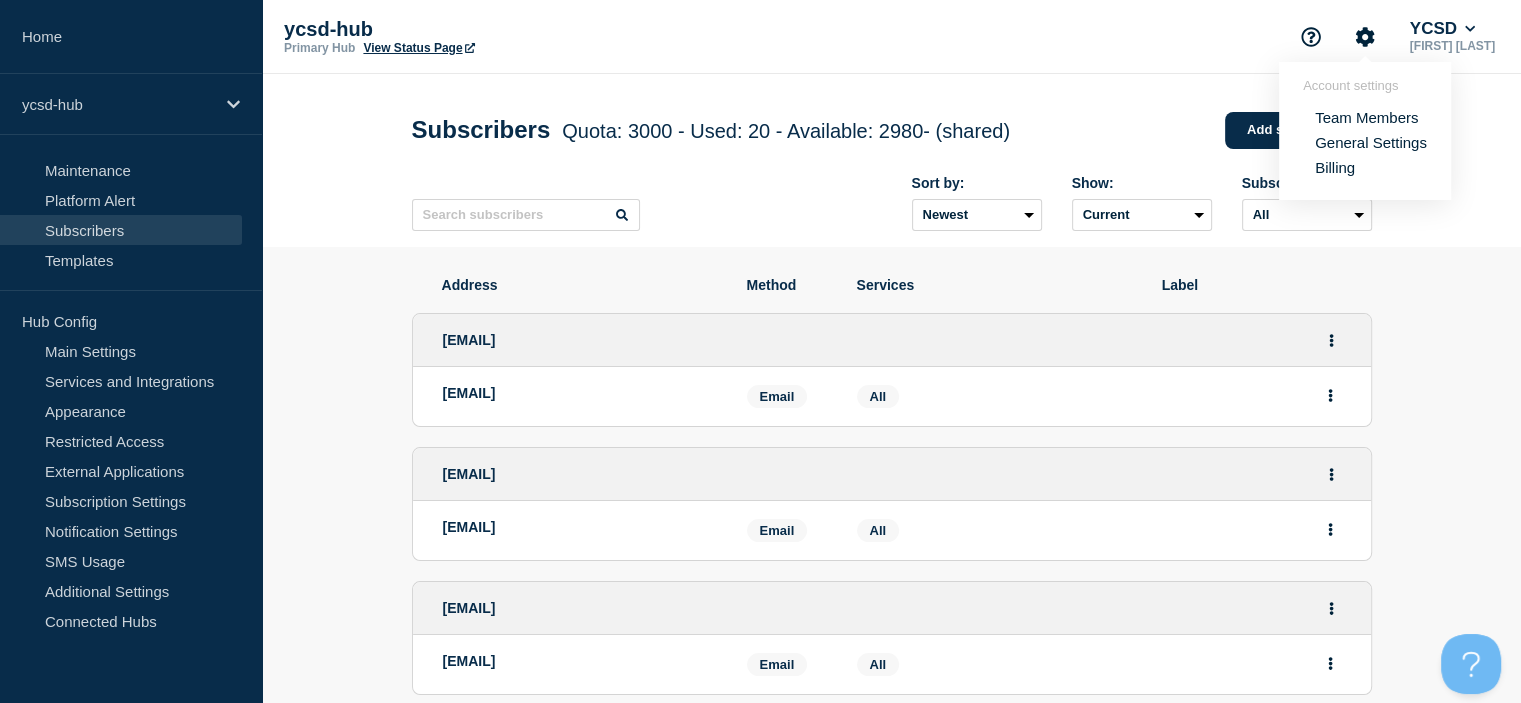 click on "Team Members General Settings Billing" at bounding box center [1365, 134] 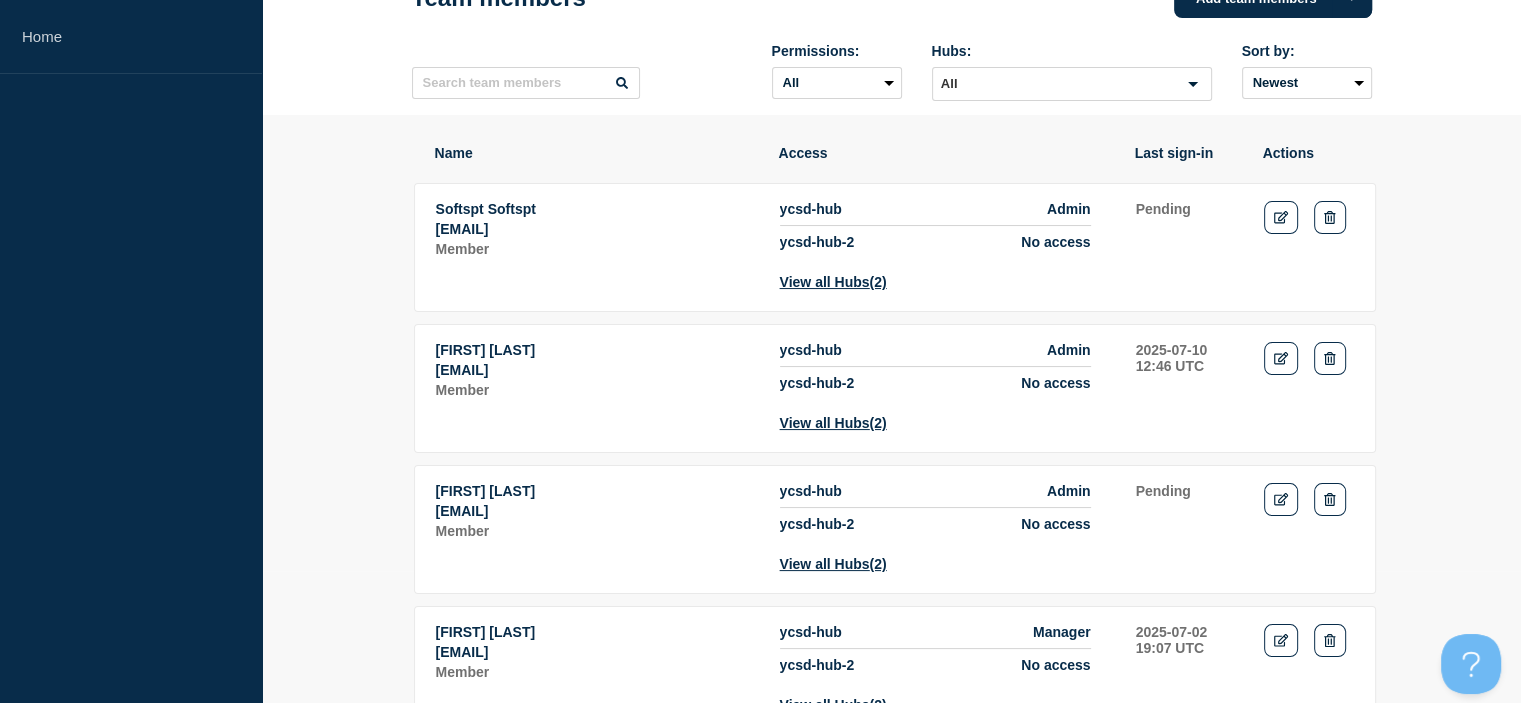 scroll, scrollTop: 0, scrollLeft: 0, axis: both 